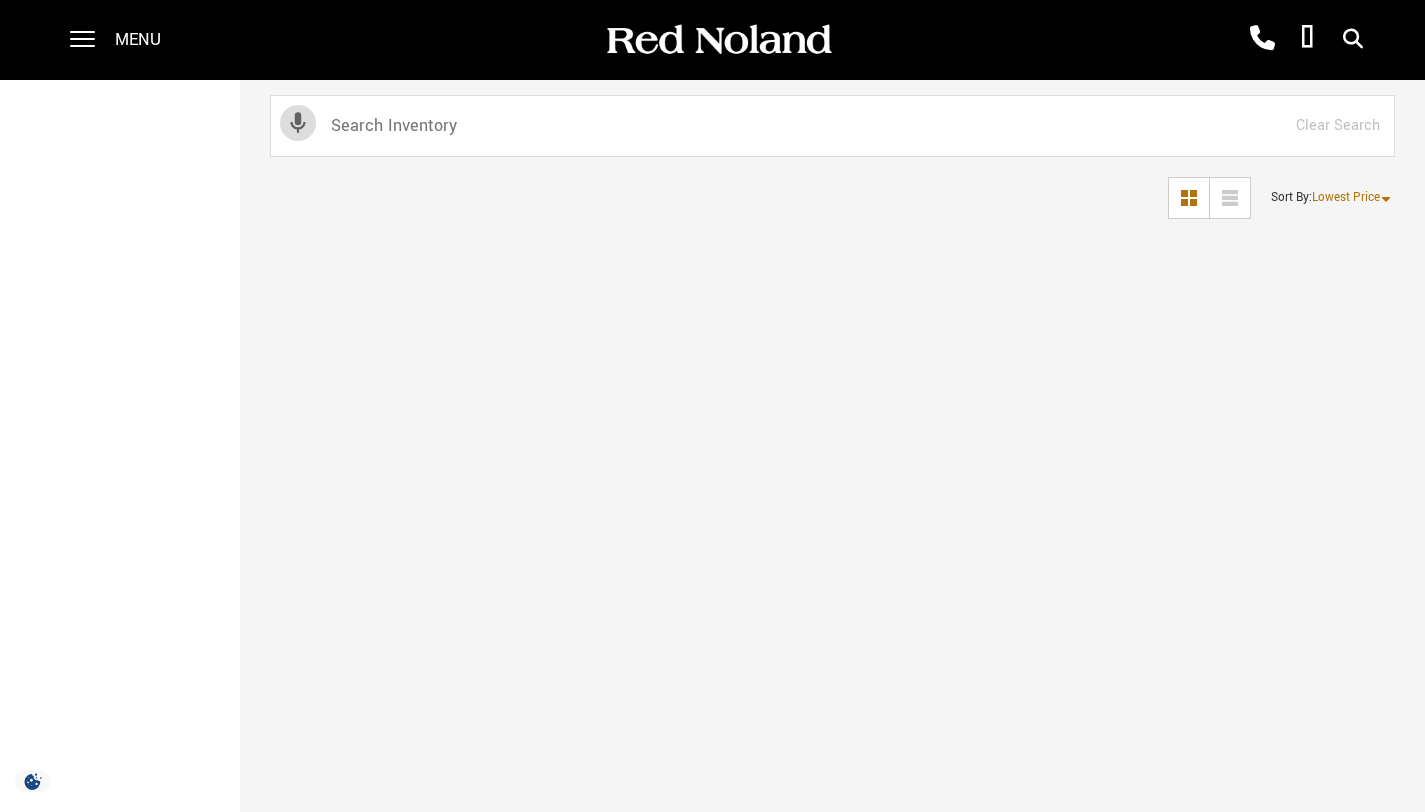 scroll, scrollTop: 0, scrollLeft: 0, axis: both 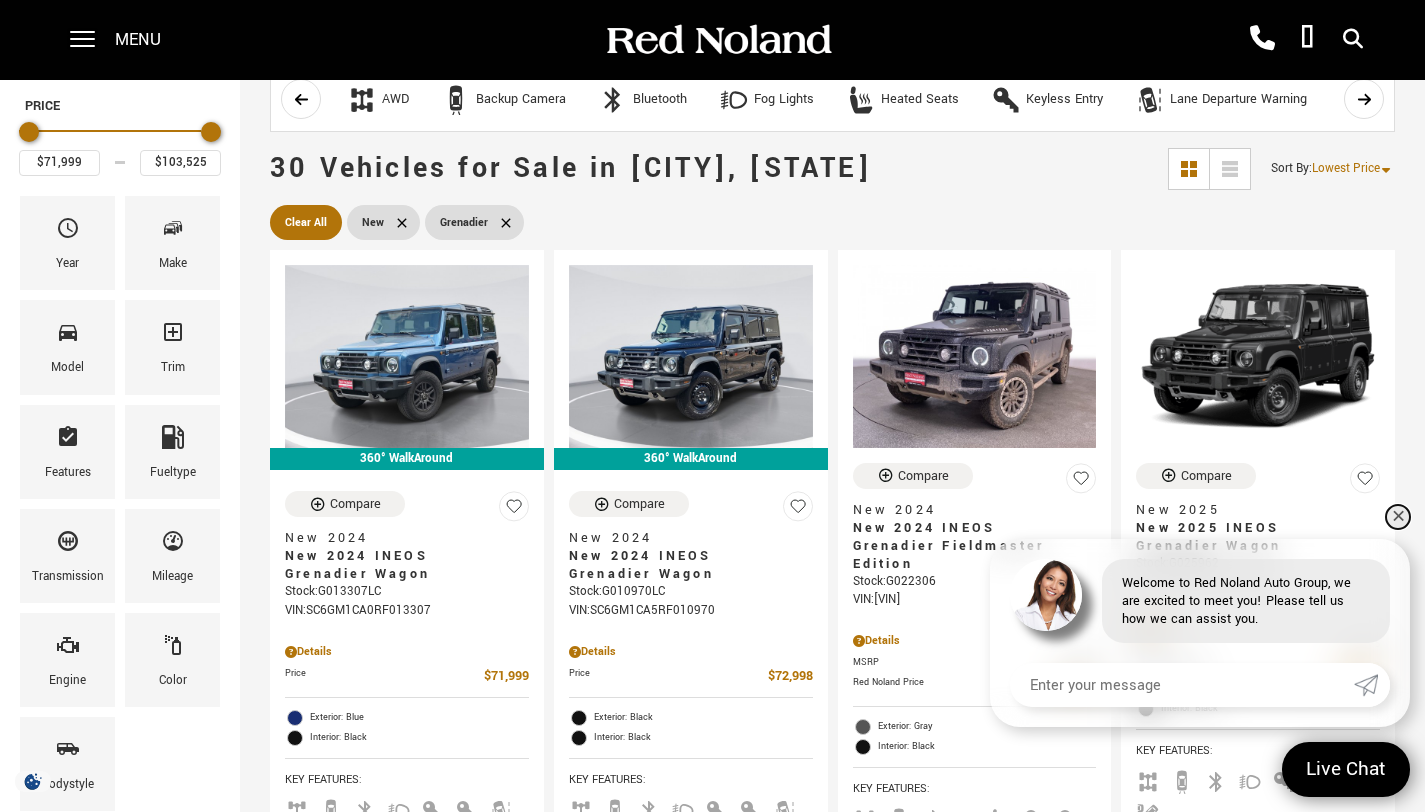 click on "✕" at bounding box center (1398, 517) 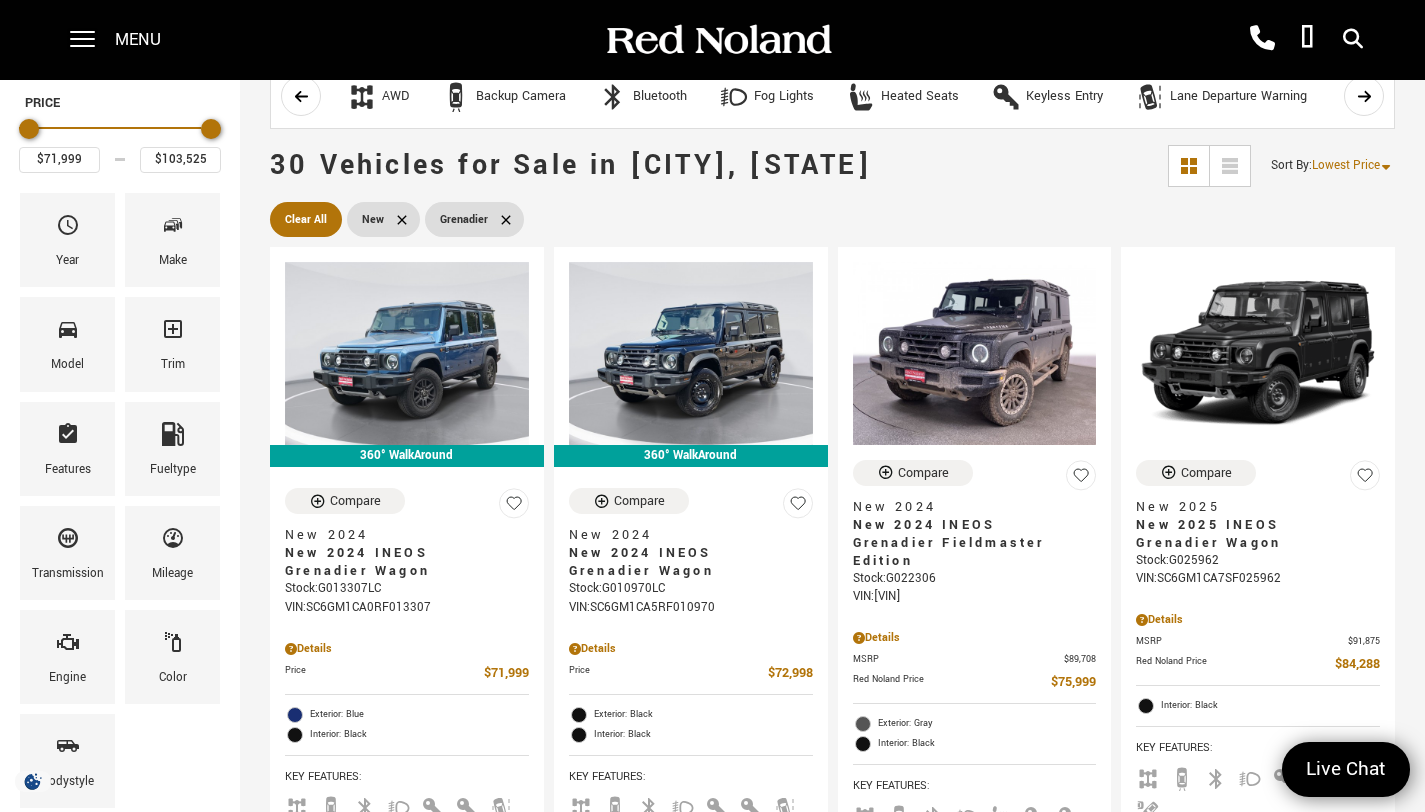 scroll, scrollTop: 117, scrollLeft: 0, axis: vertical 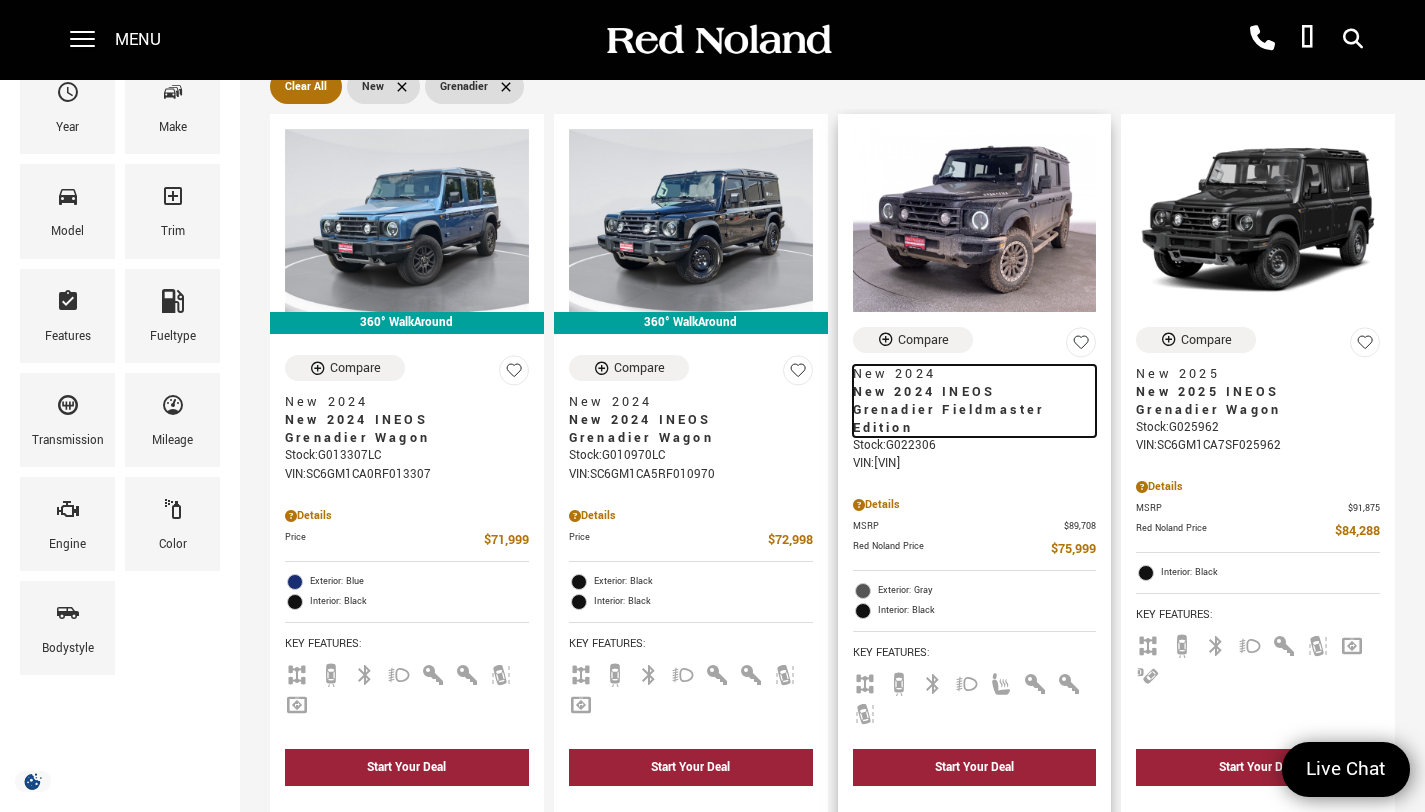 click on "New 2024 INEOS Grenadier Fieldmaster Edition" at bounding box center (967, 410) 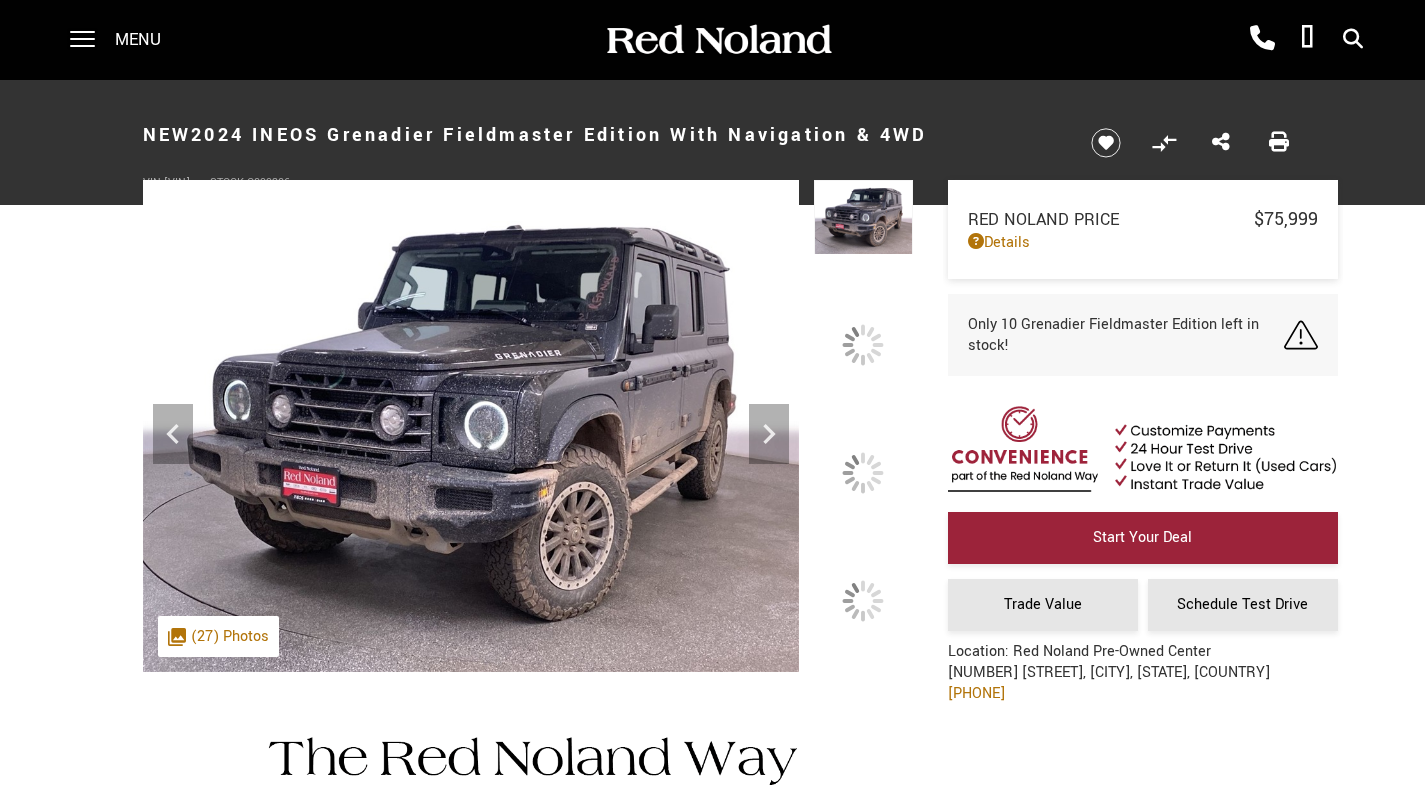 scroll, scrollTop: 0, scrollLeft: 0, axis: both 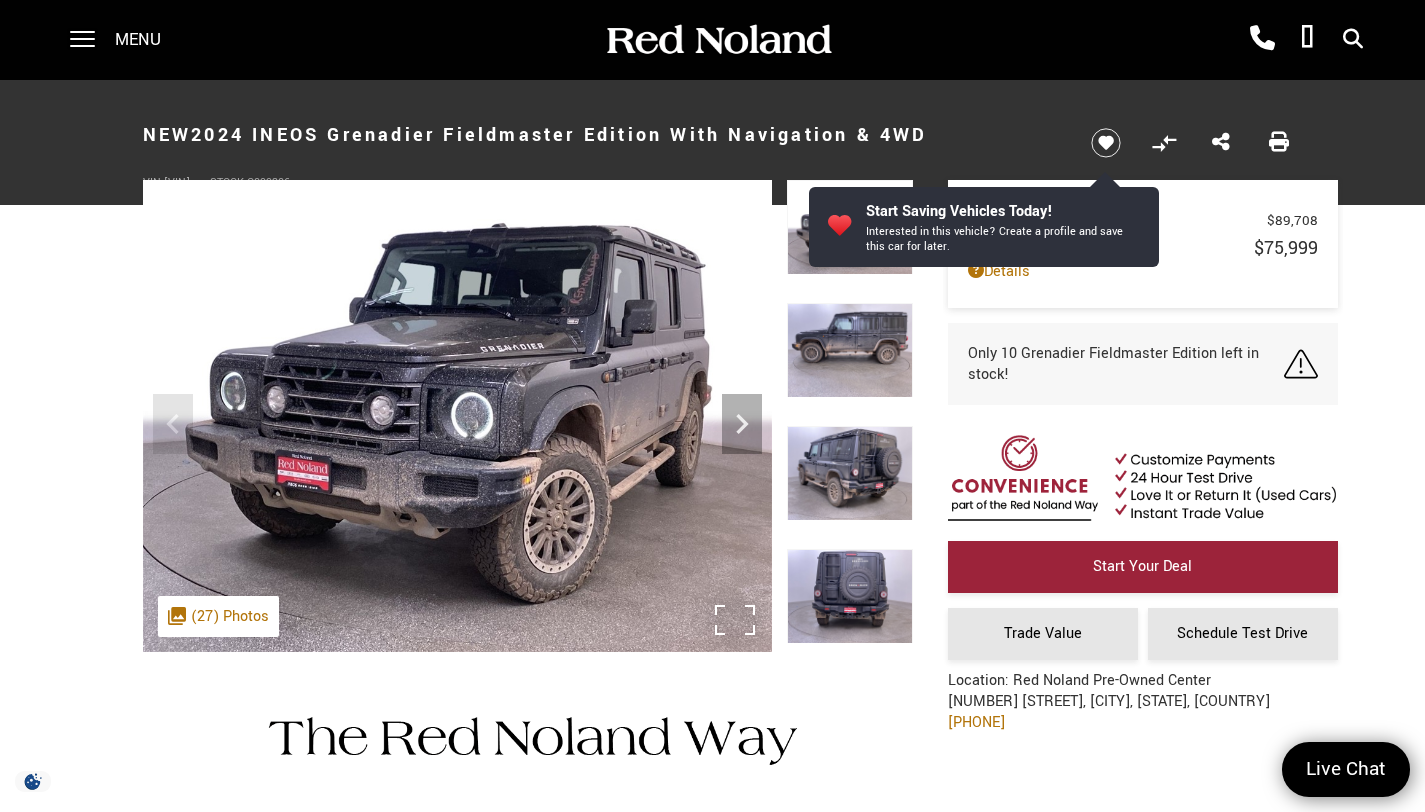 click at bounding box center [457, 416] 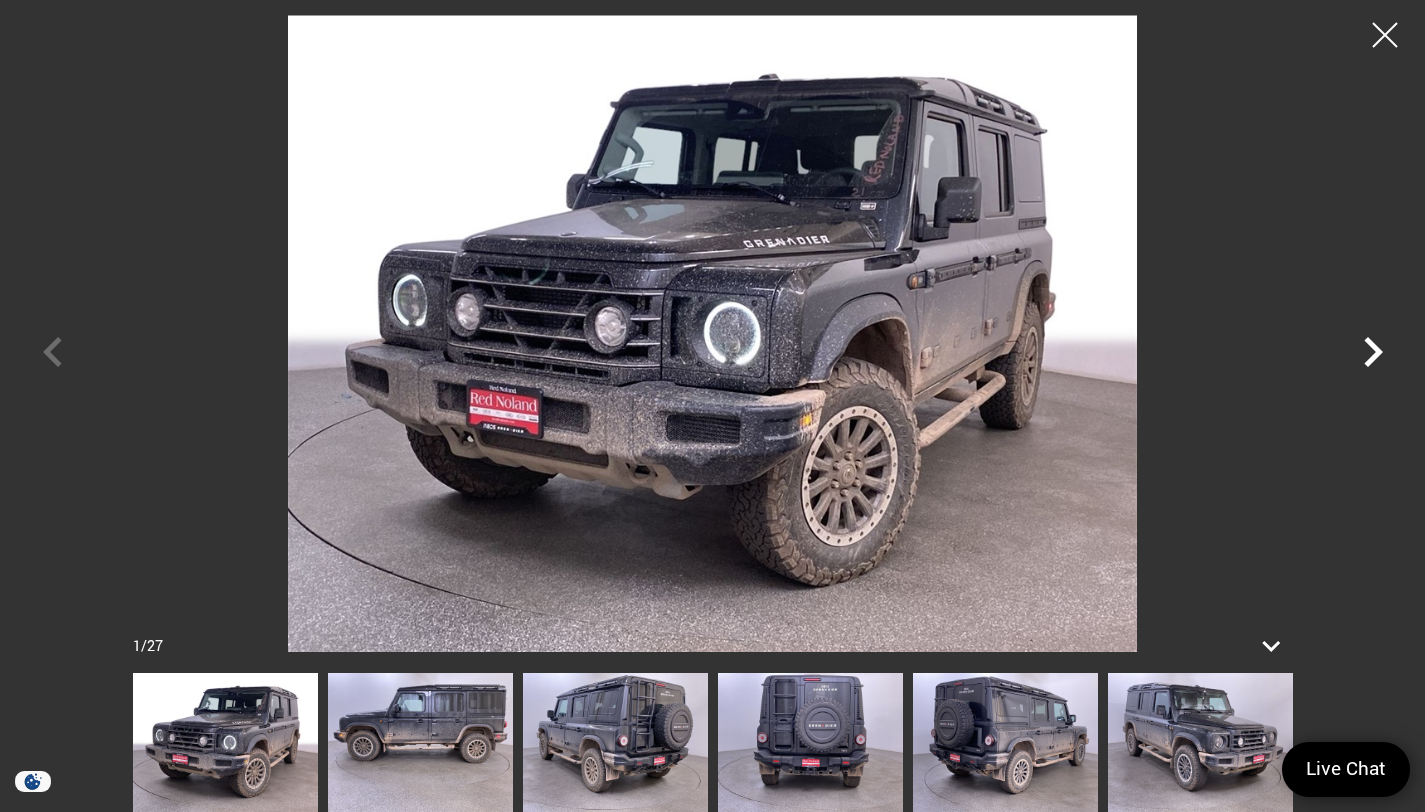 click 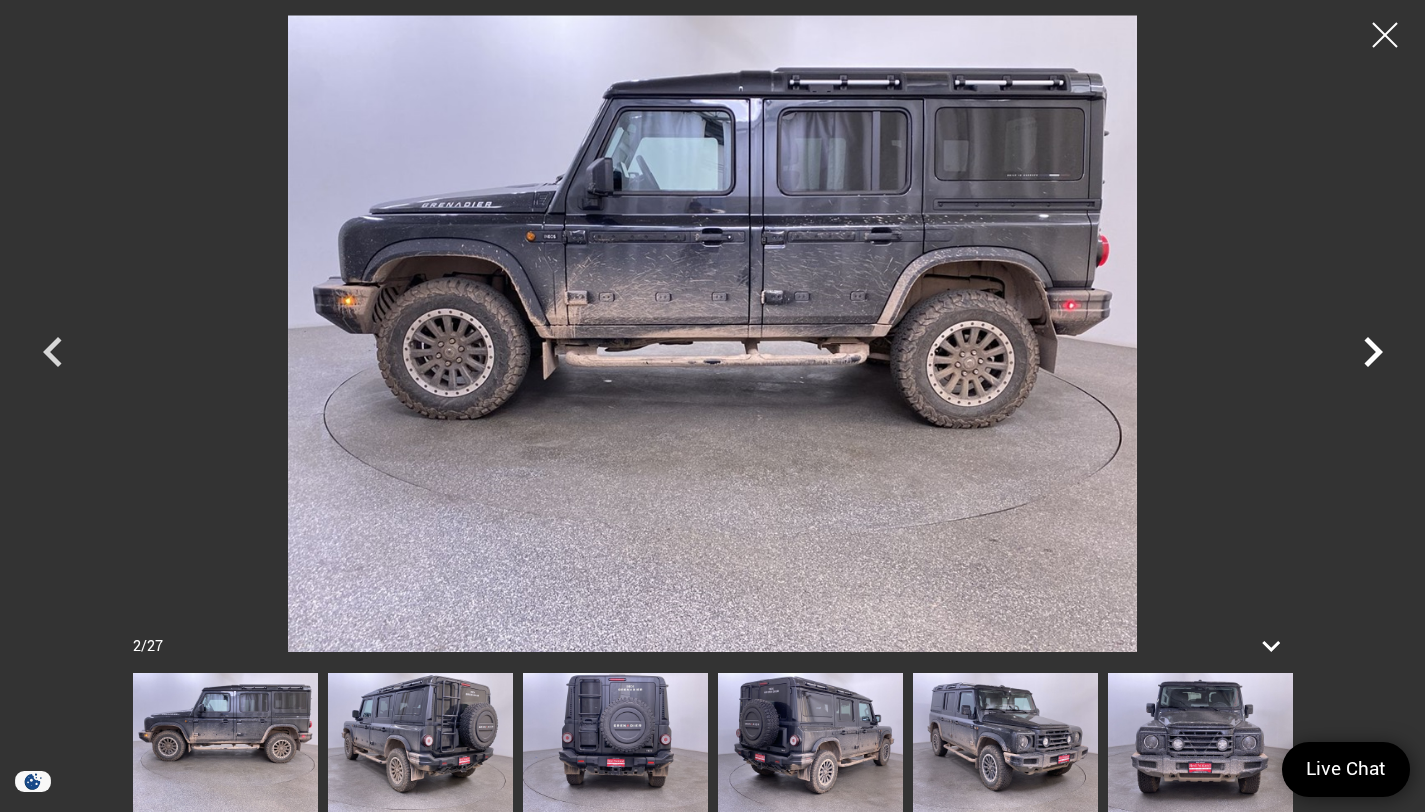 click 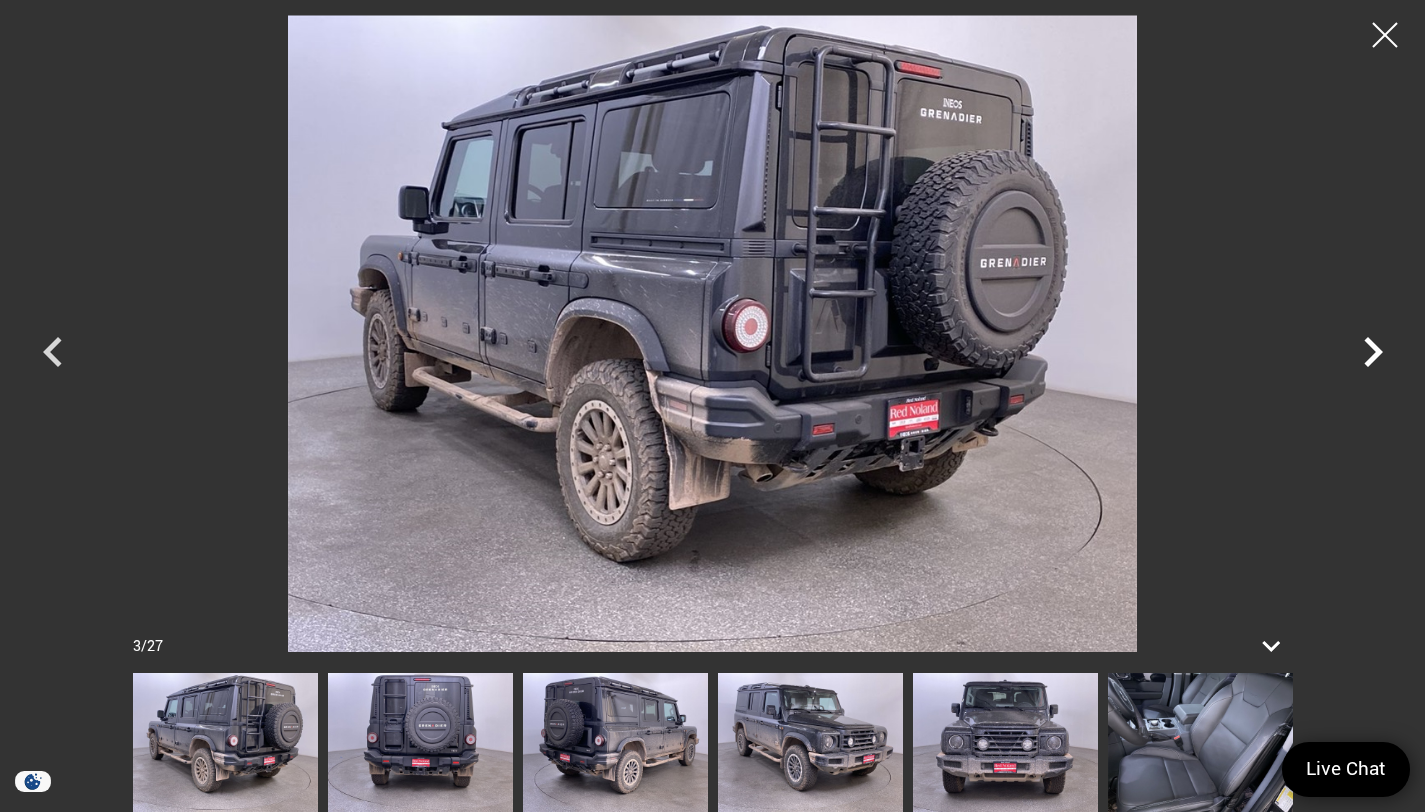 click 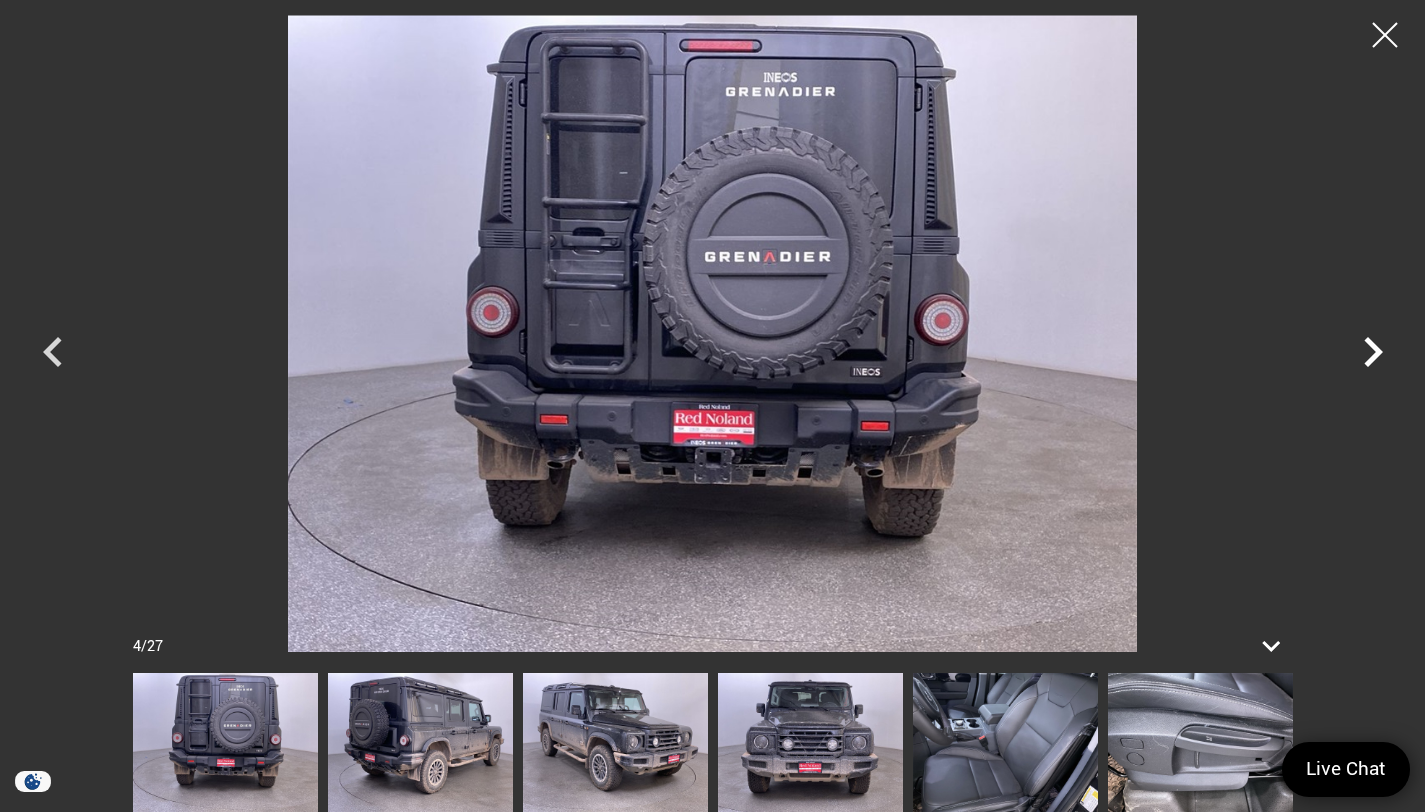 click 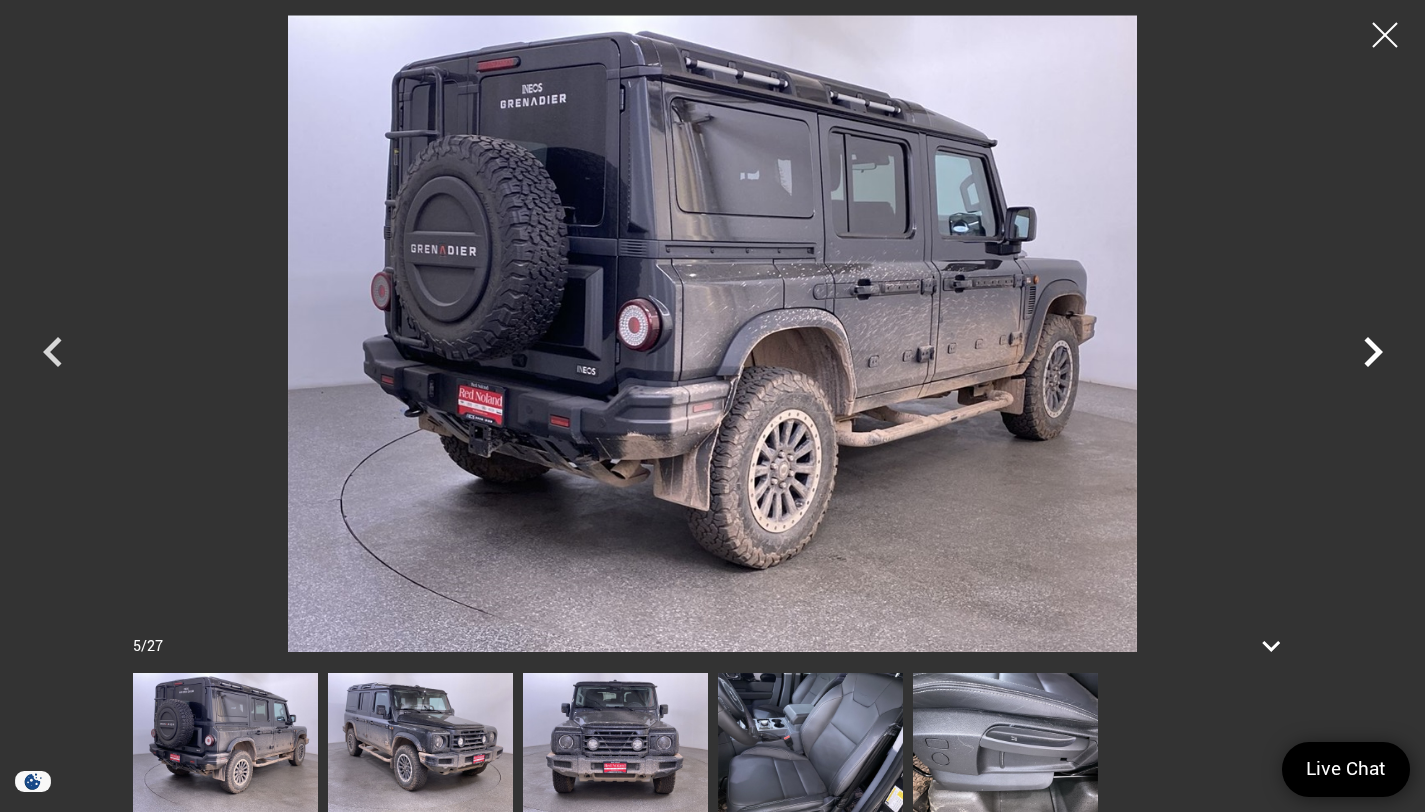 click 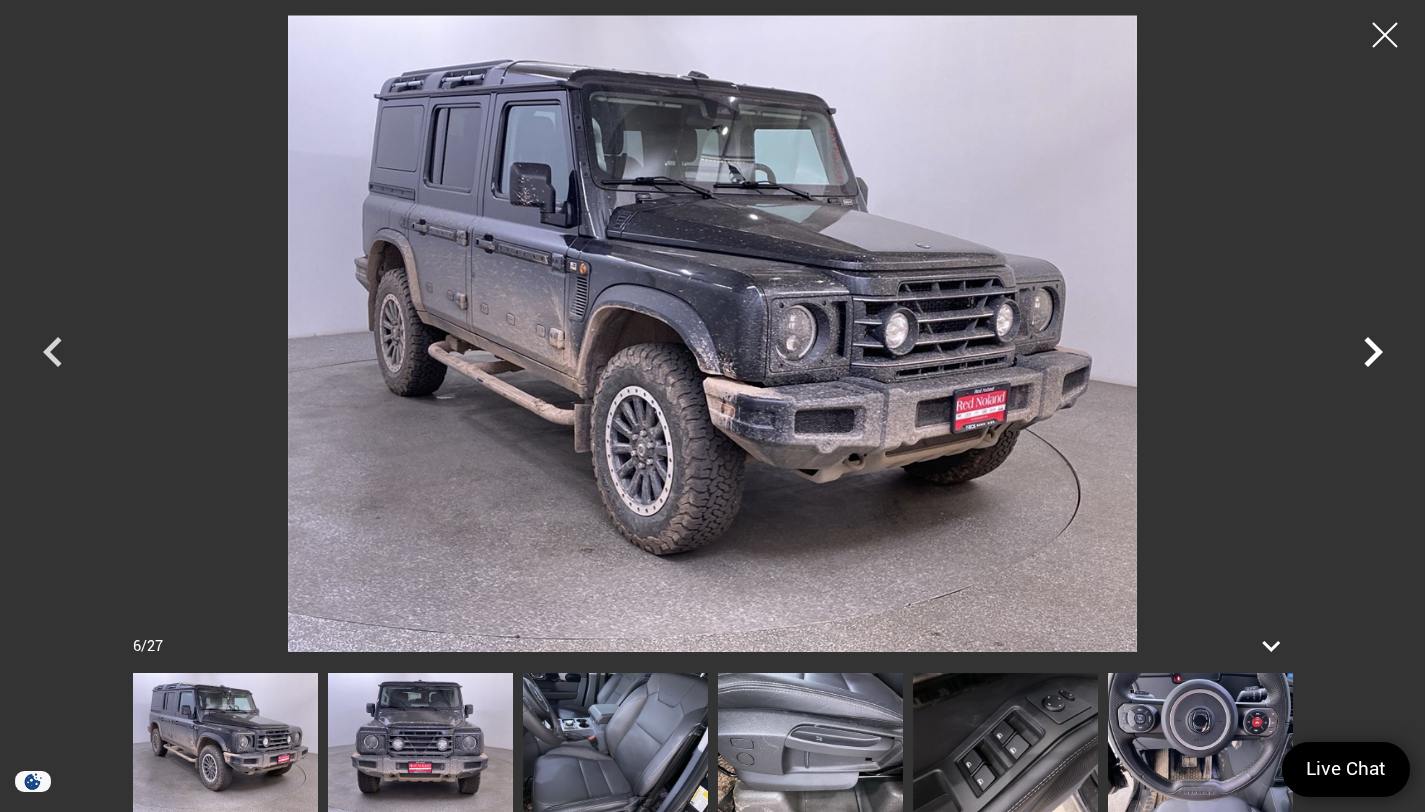 click 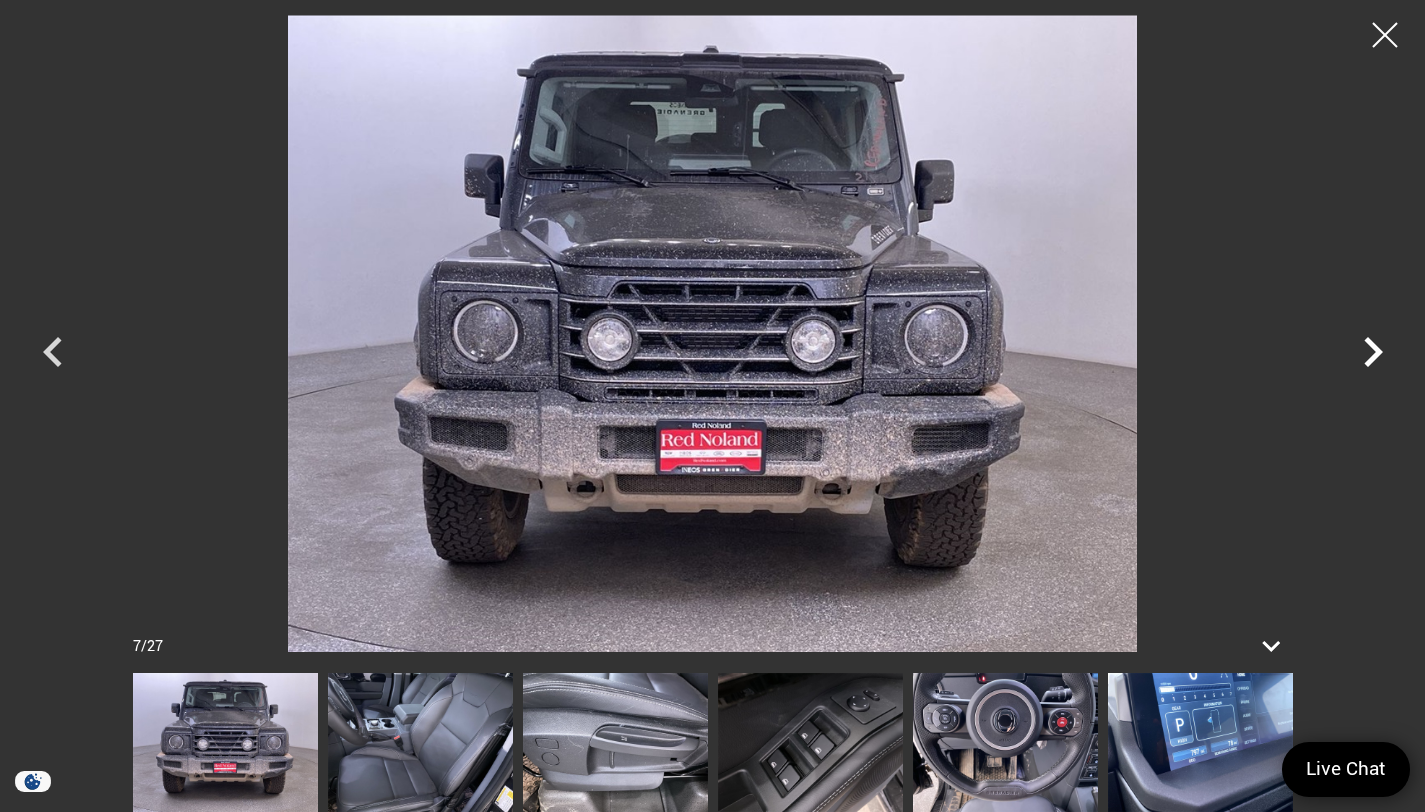 click 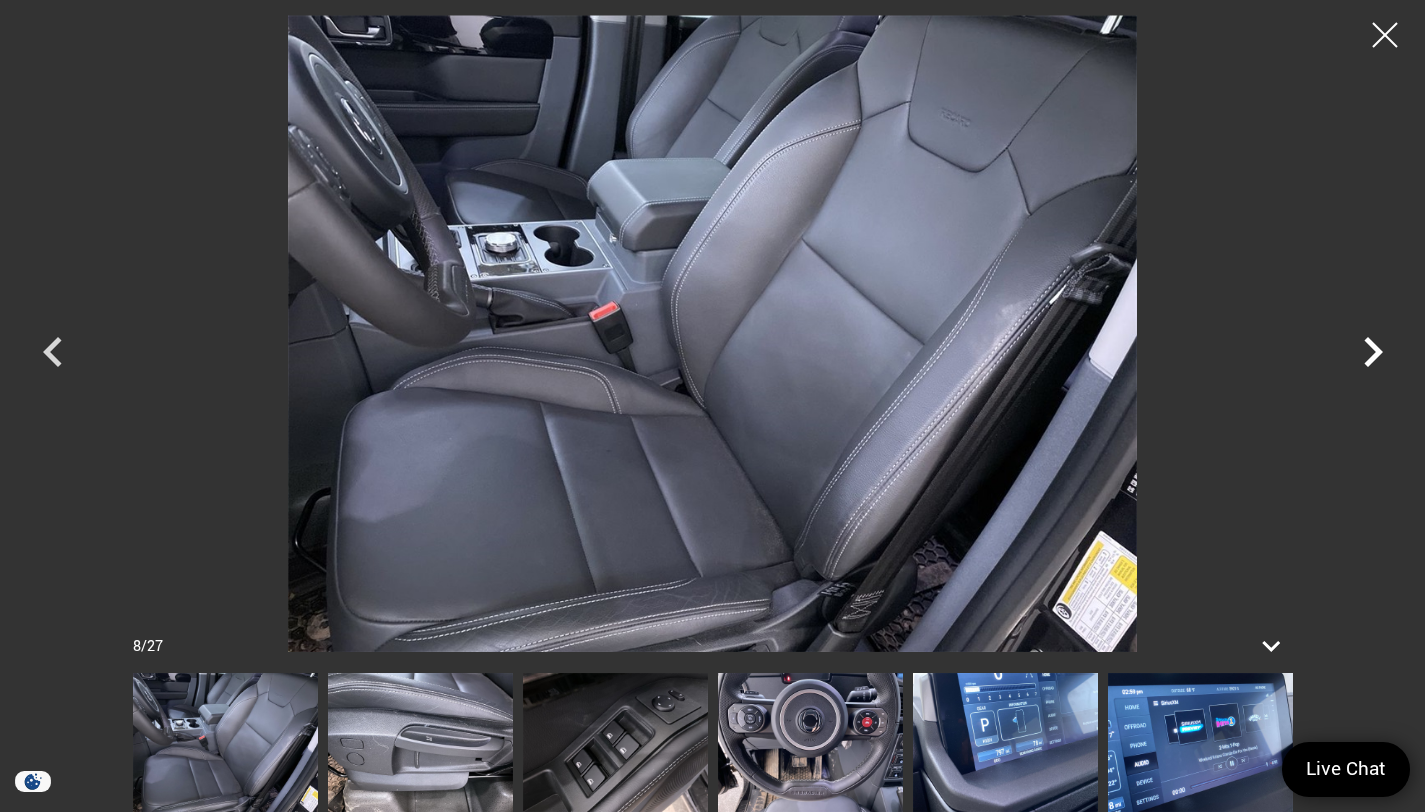 click 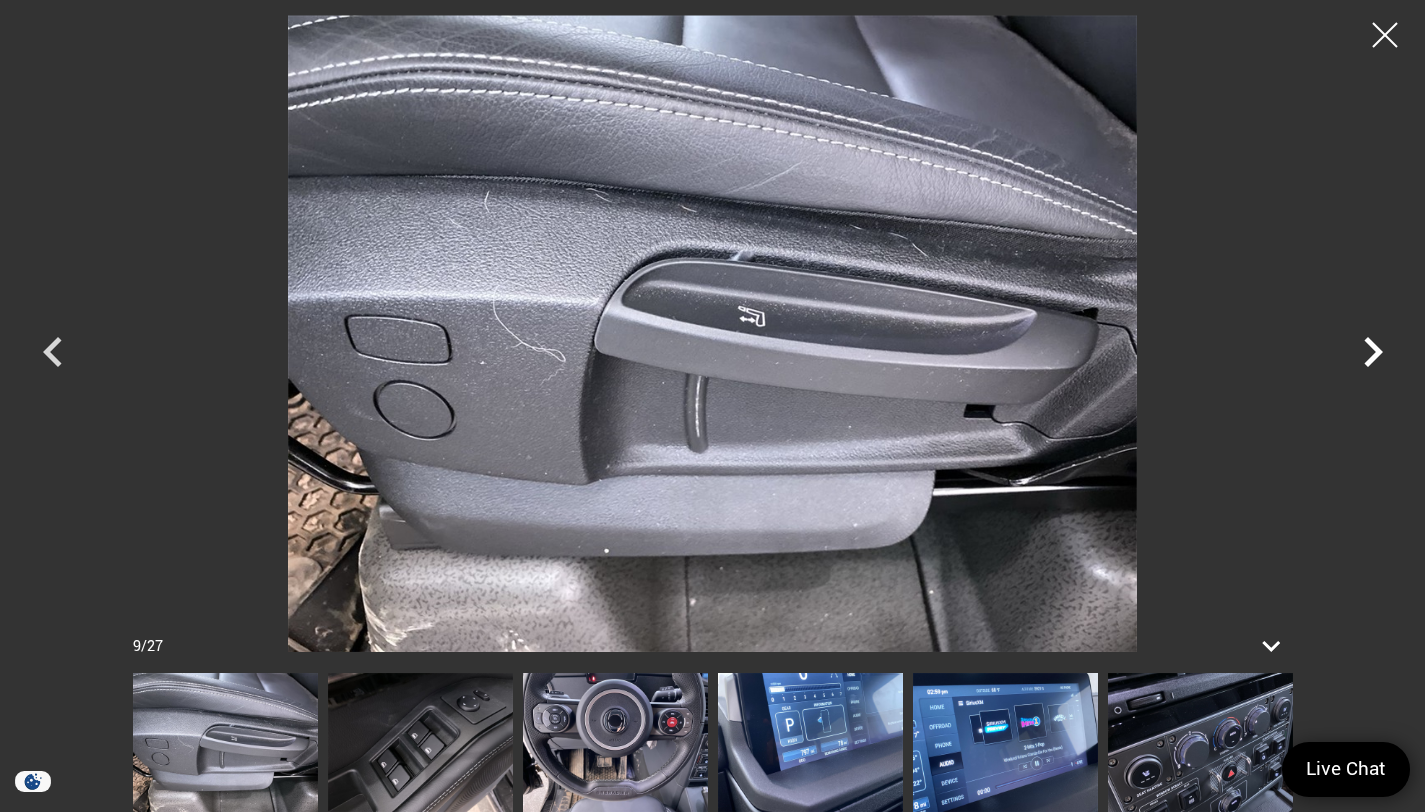 click 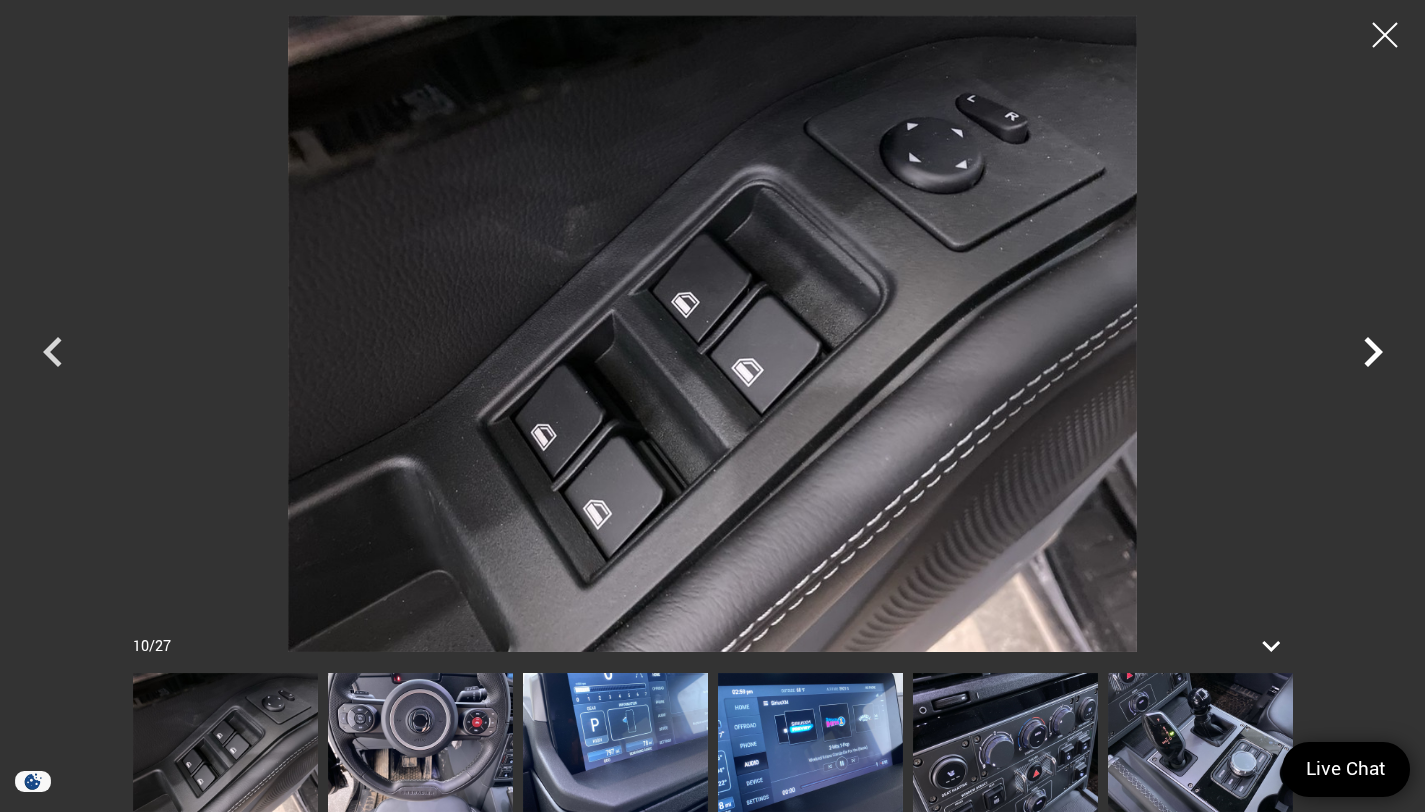 click 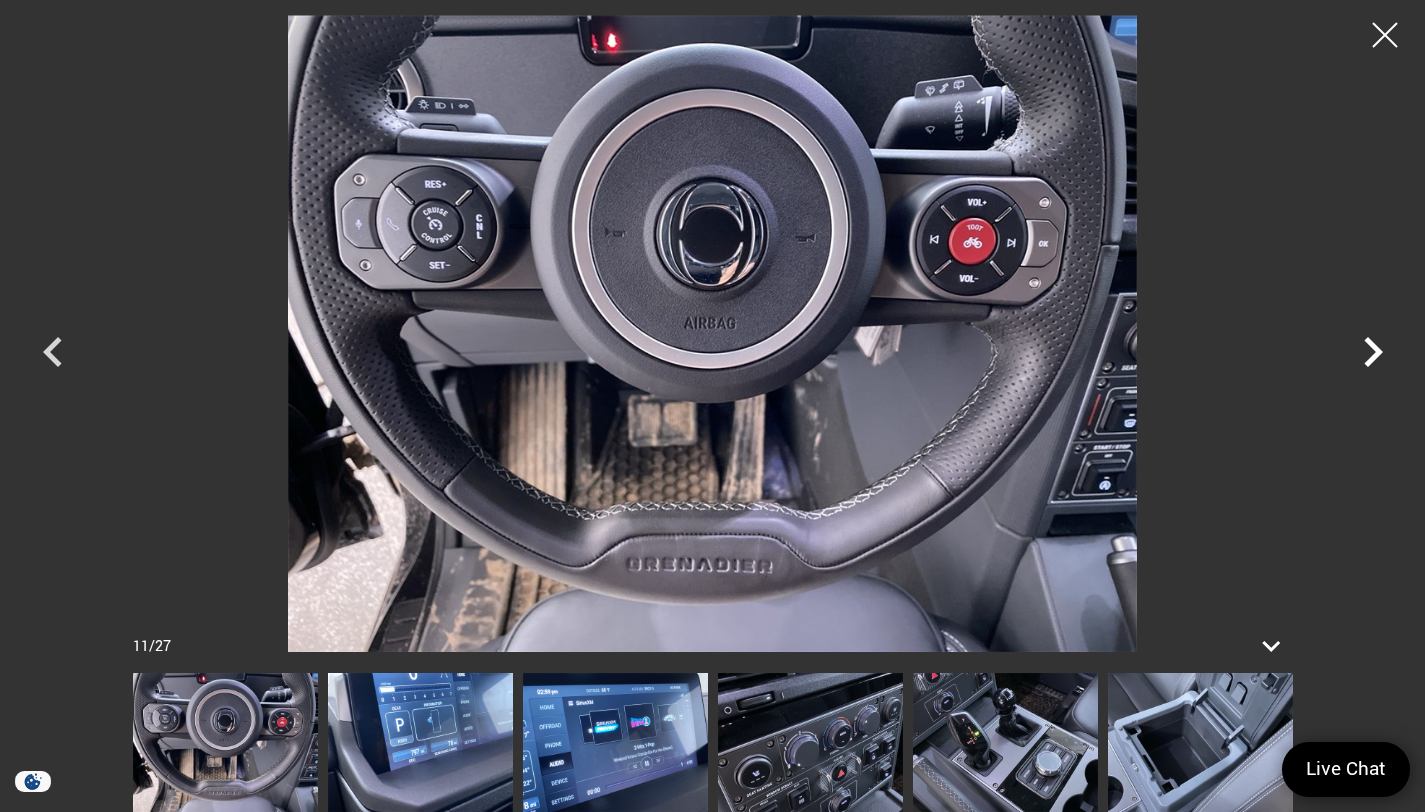 click 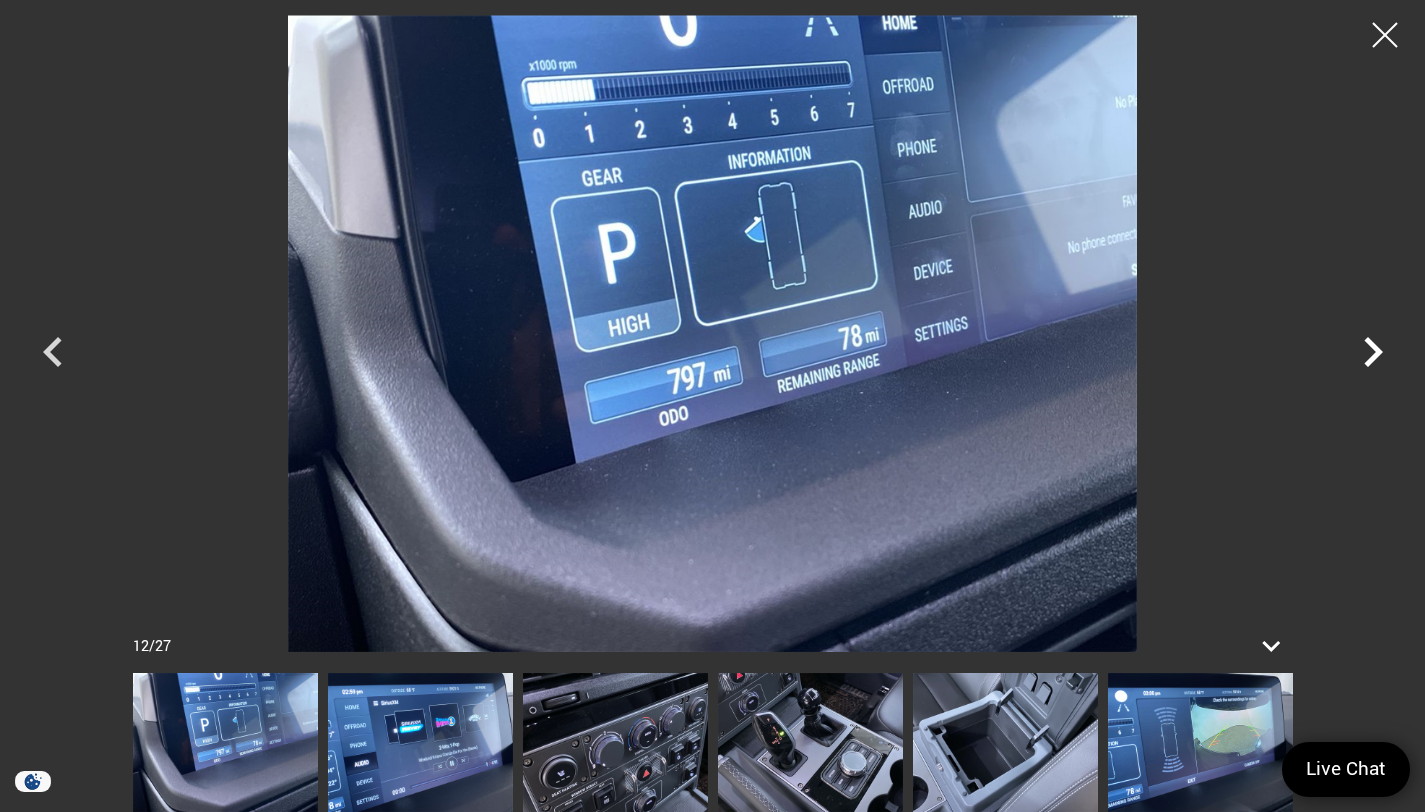 click 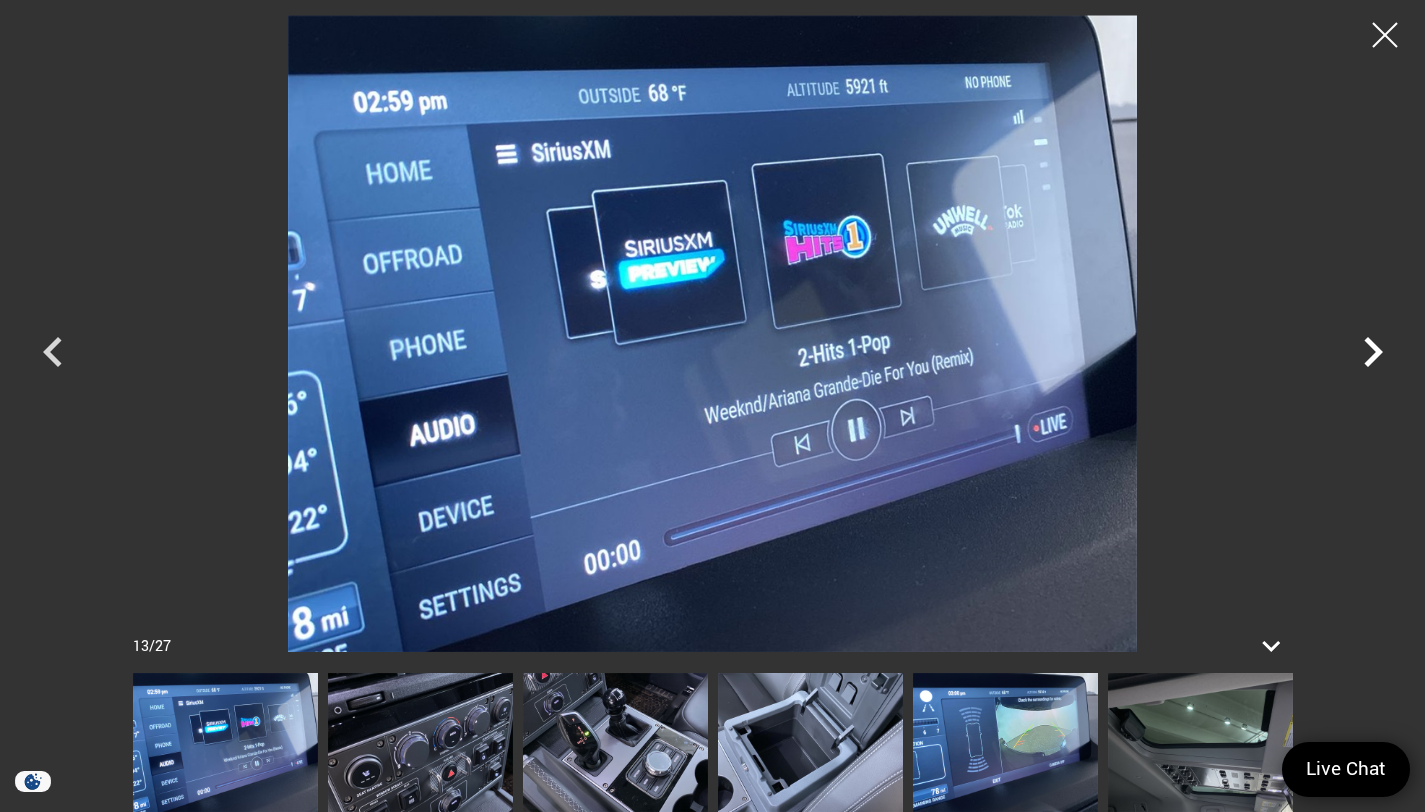 click 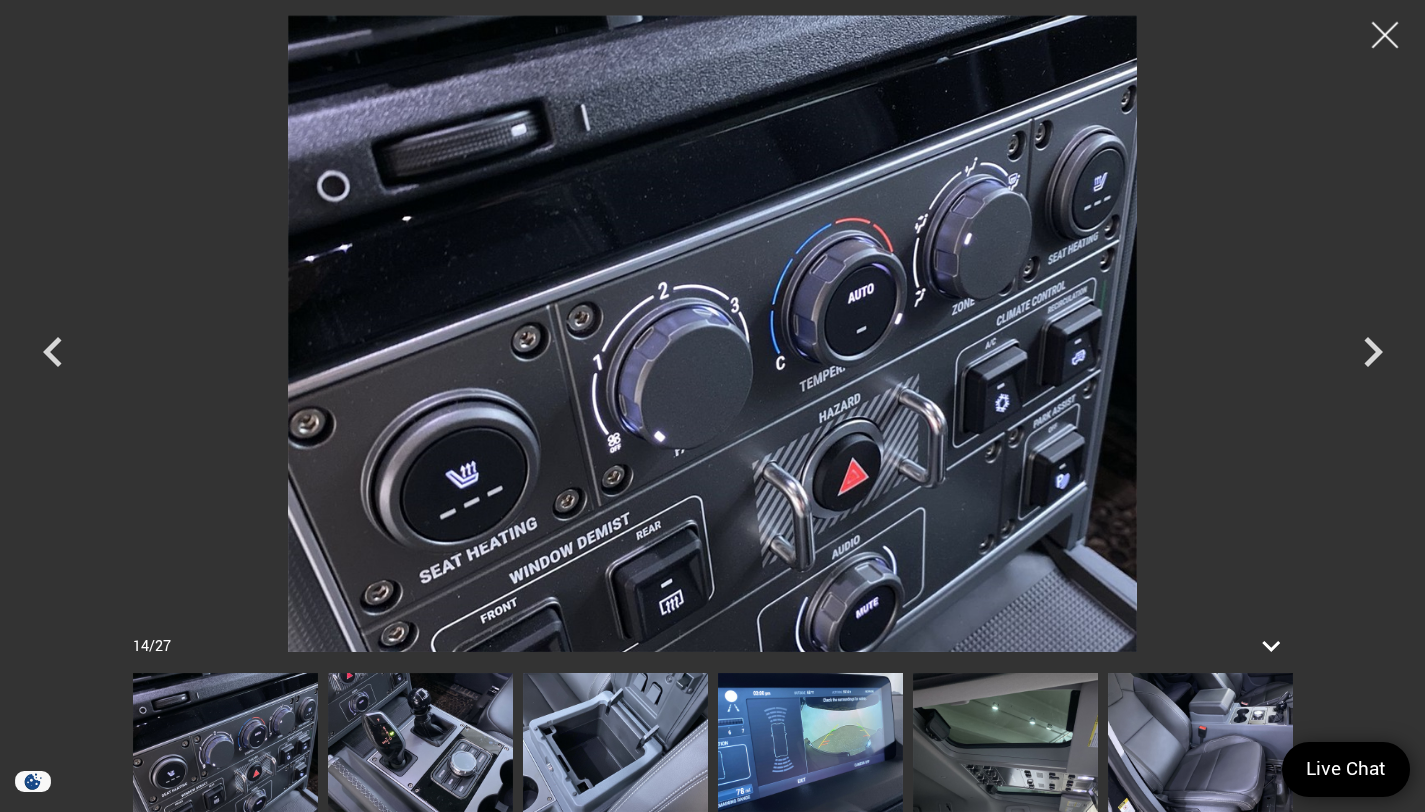click at bounding box center [1385, 35] 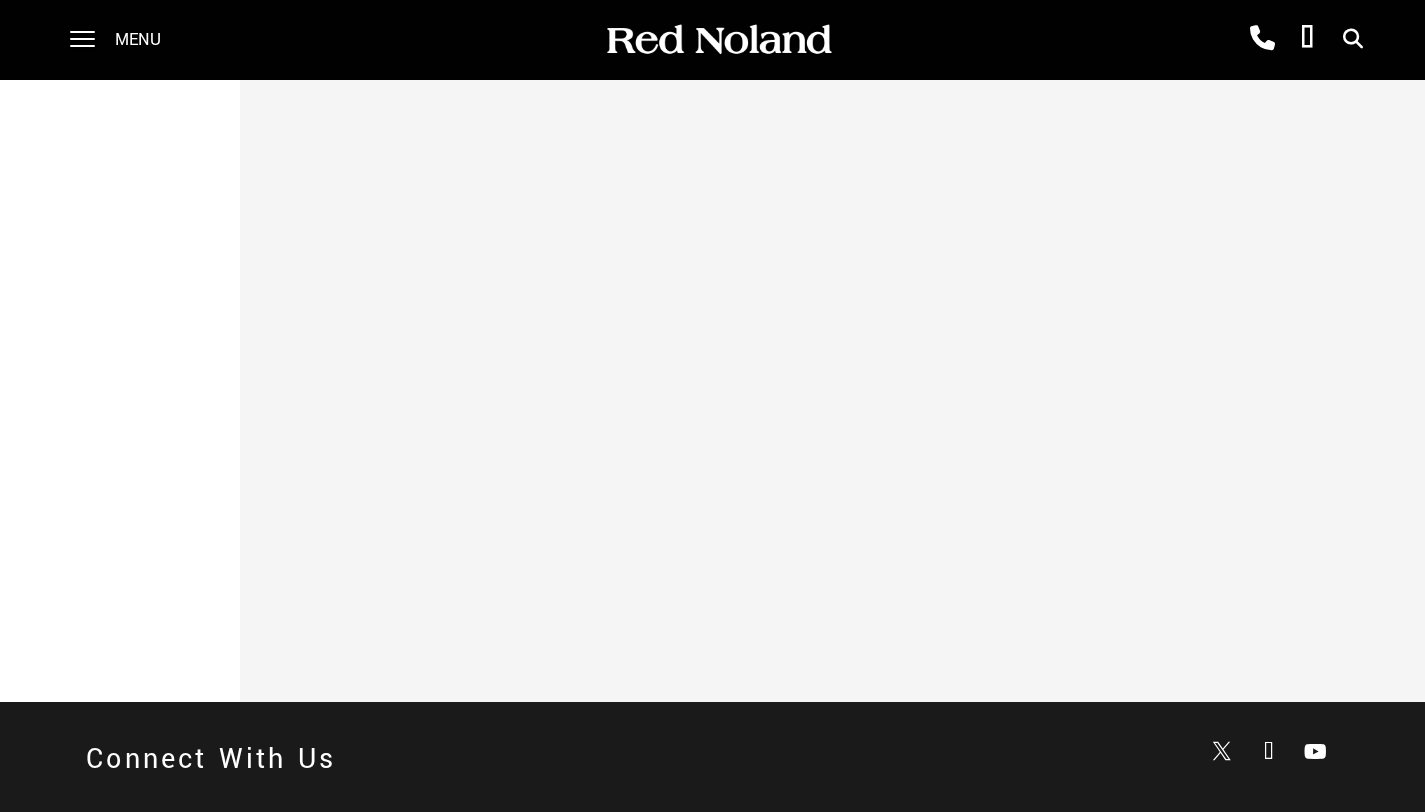 scroll, scrollTop: 240, scrollLeft: 0, axis: vertical 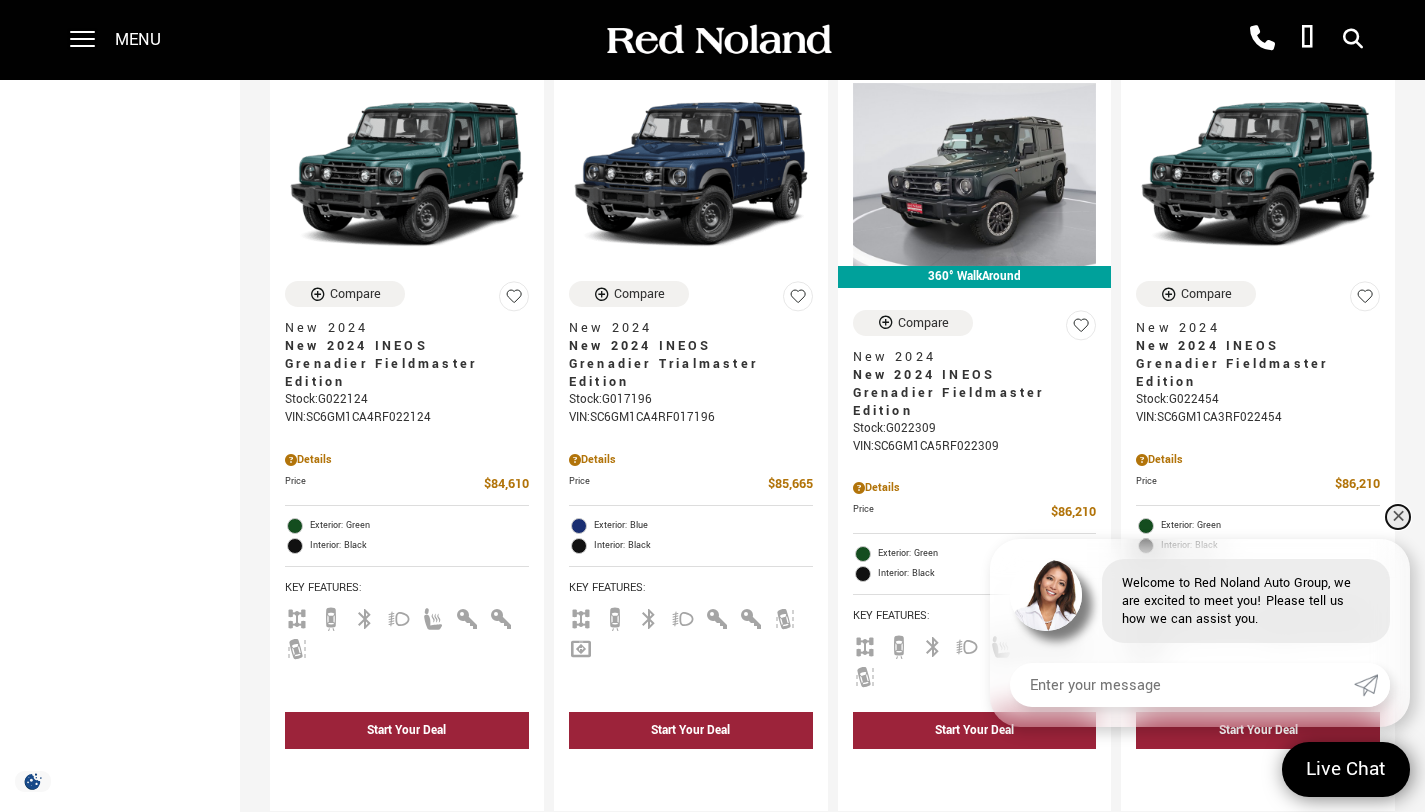 click on "✕" at bounding box center [1398, 517] 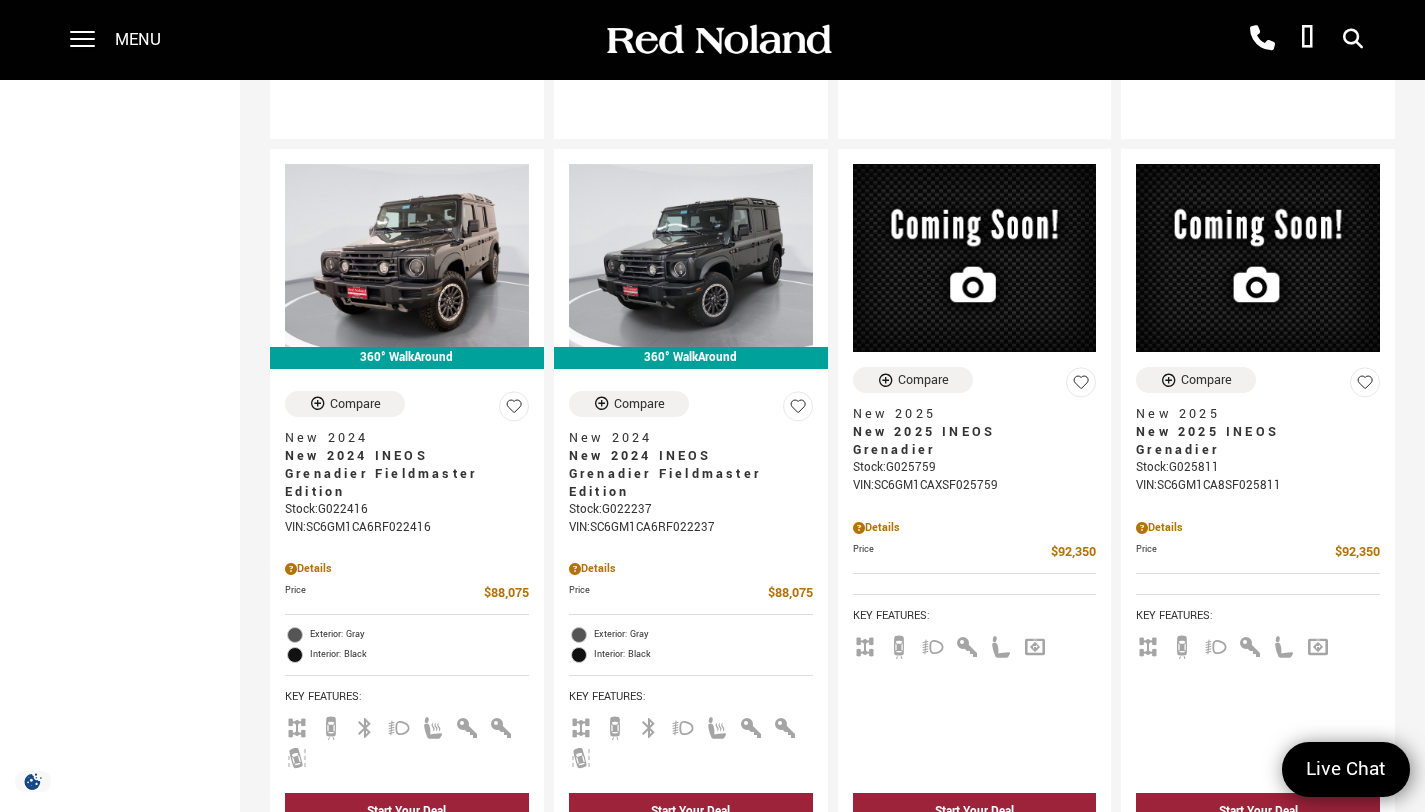 scroll, scrollTop: 1696, scrollLeft: 0, axis: vertical 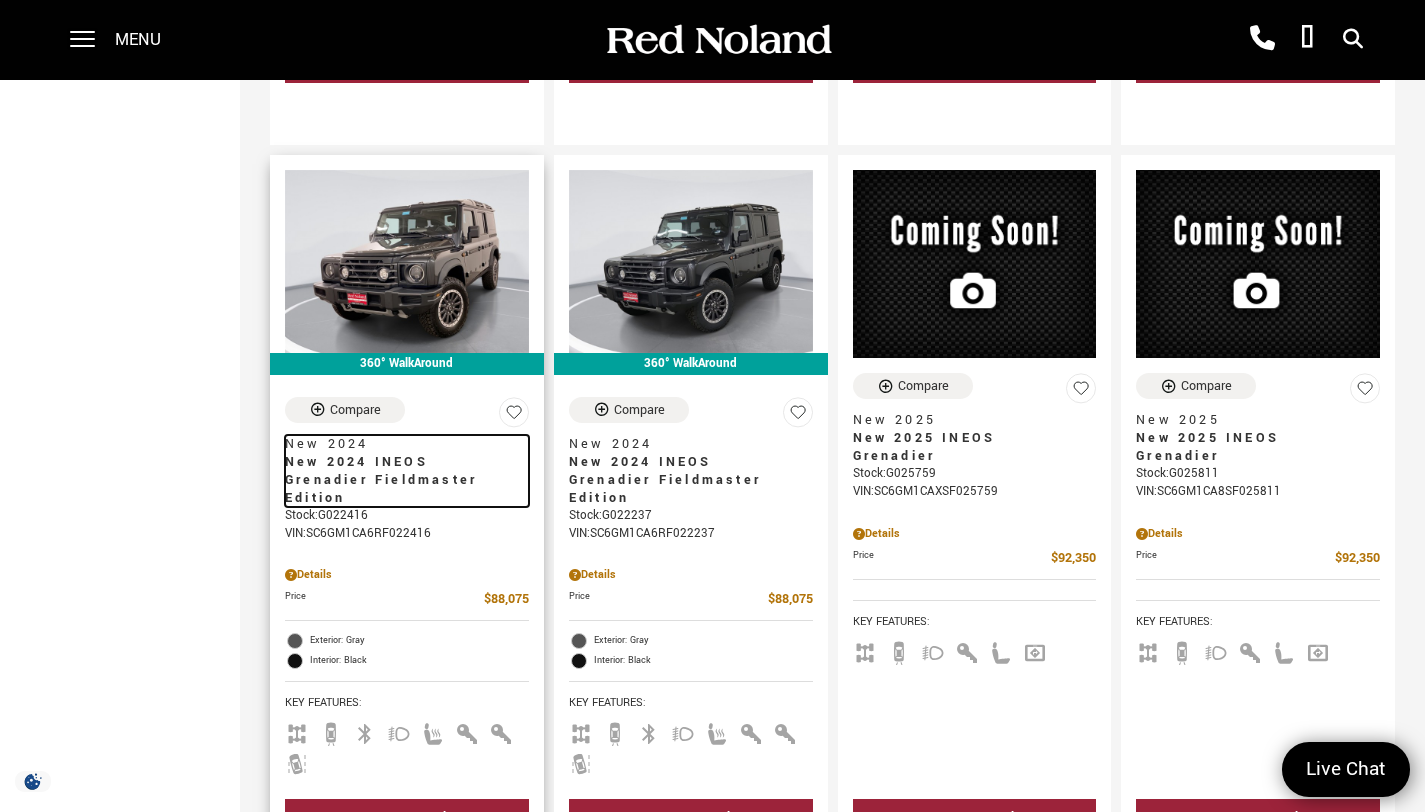 click on "New 2024 INEOS Grenadier Fieldmaster Edition" at bounding box center [399, 480] 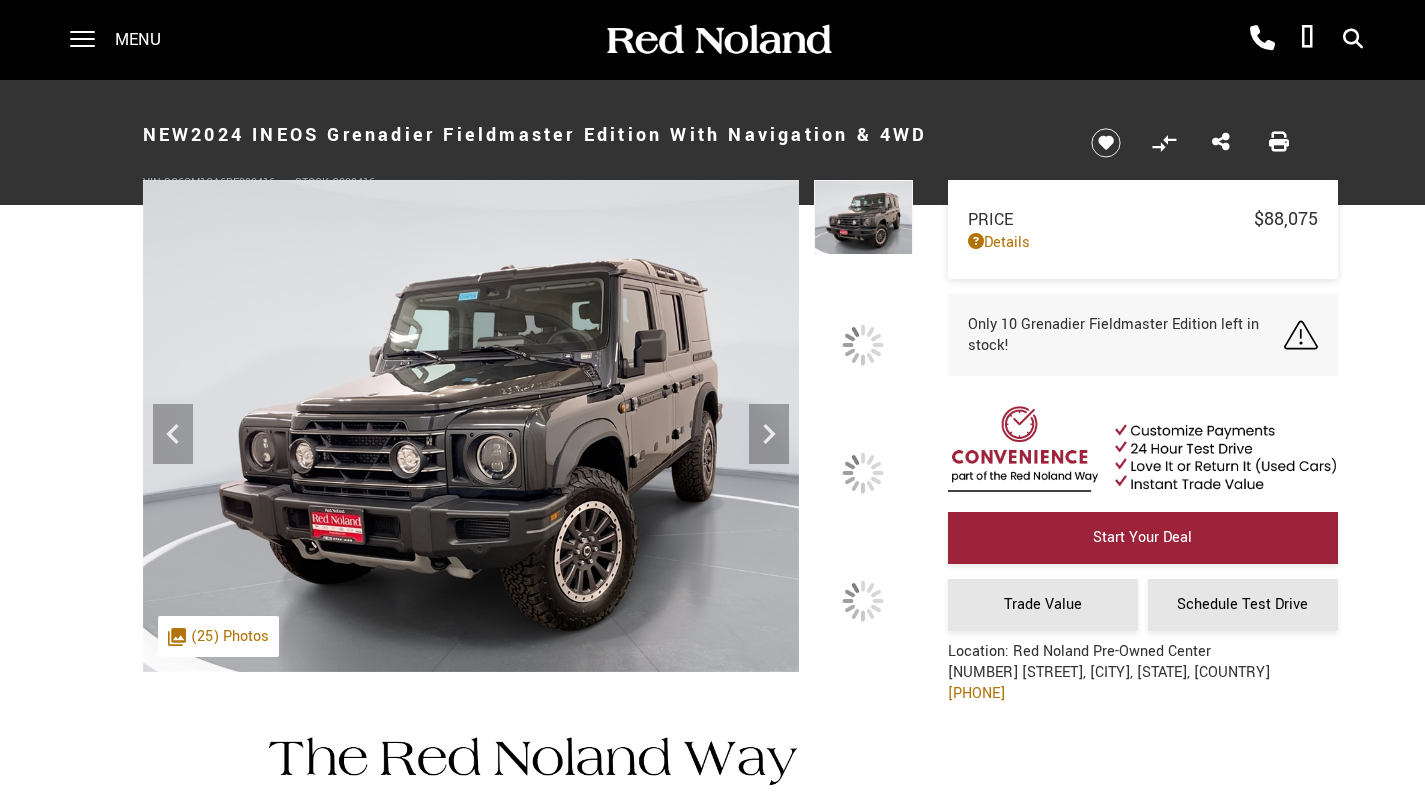 scroll, scrollTop: 0, scrollLeft: 0, axis: both 